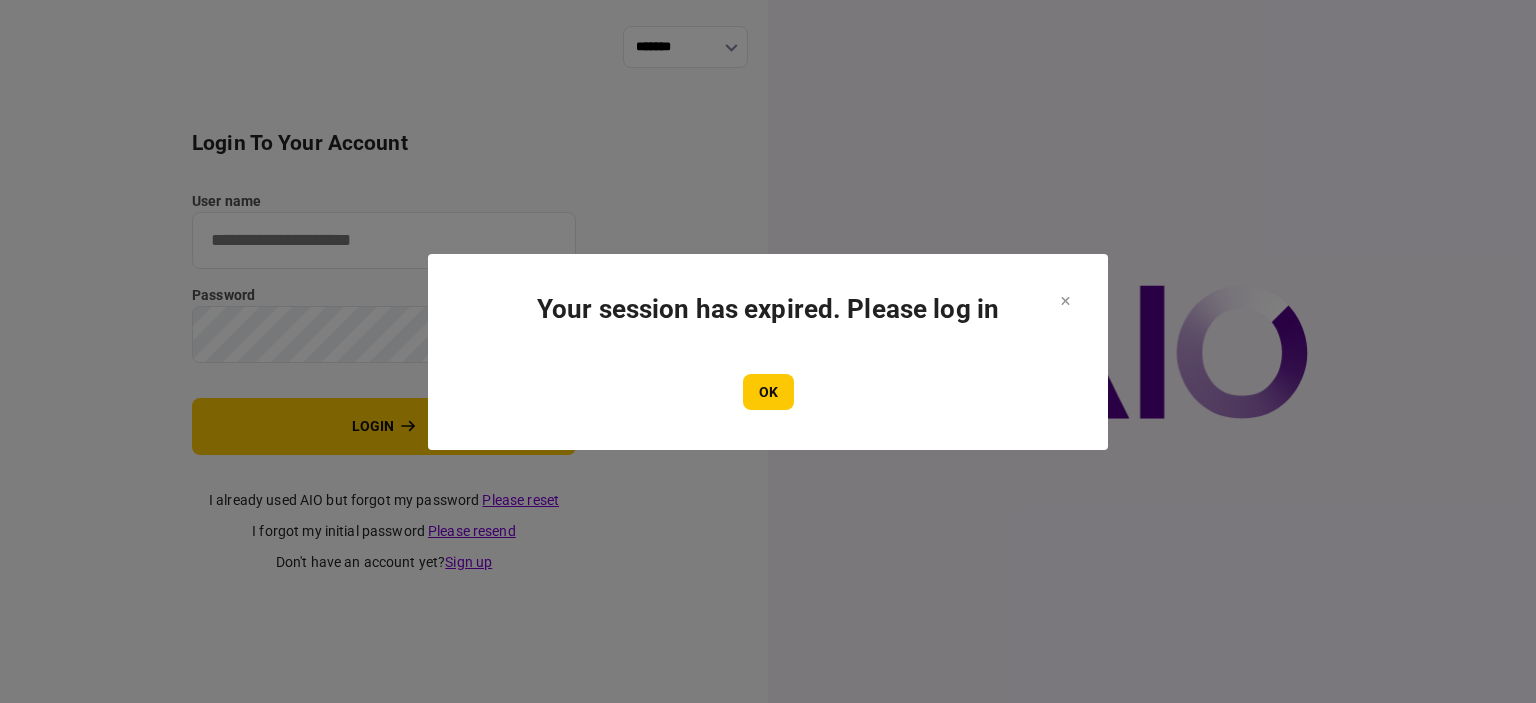 scroll, scrollTop: 0, scrollLeft: 0, axis: both 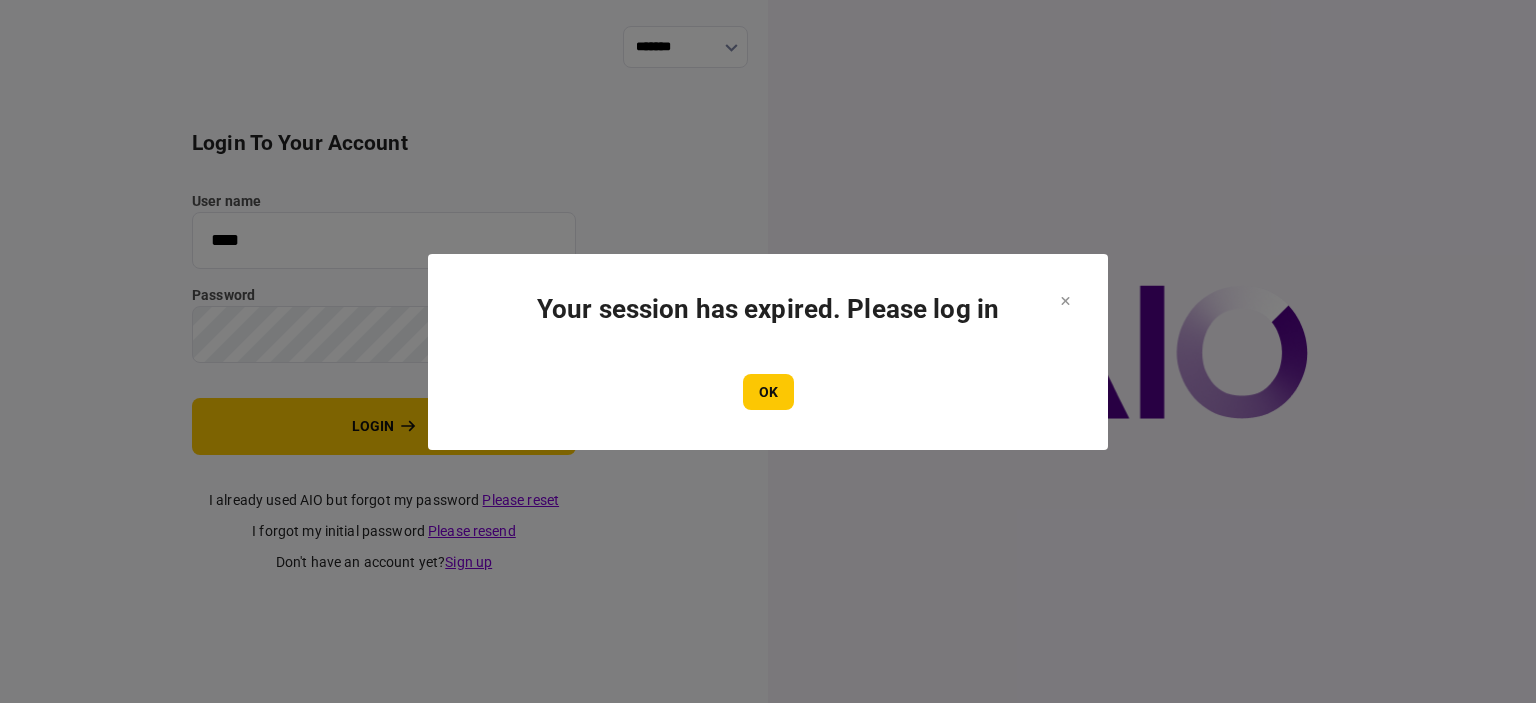 click on "Your session has expired. Please log in OK" at bounding box center [768, 352] 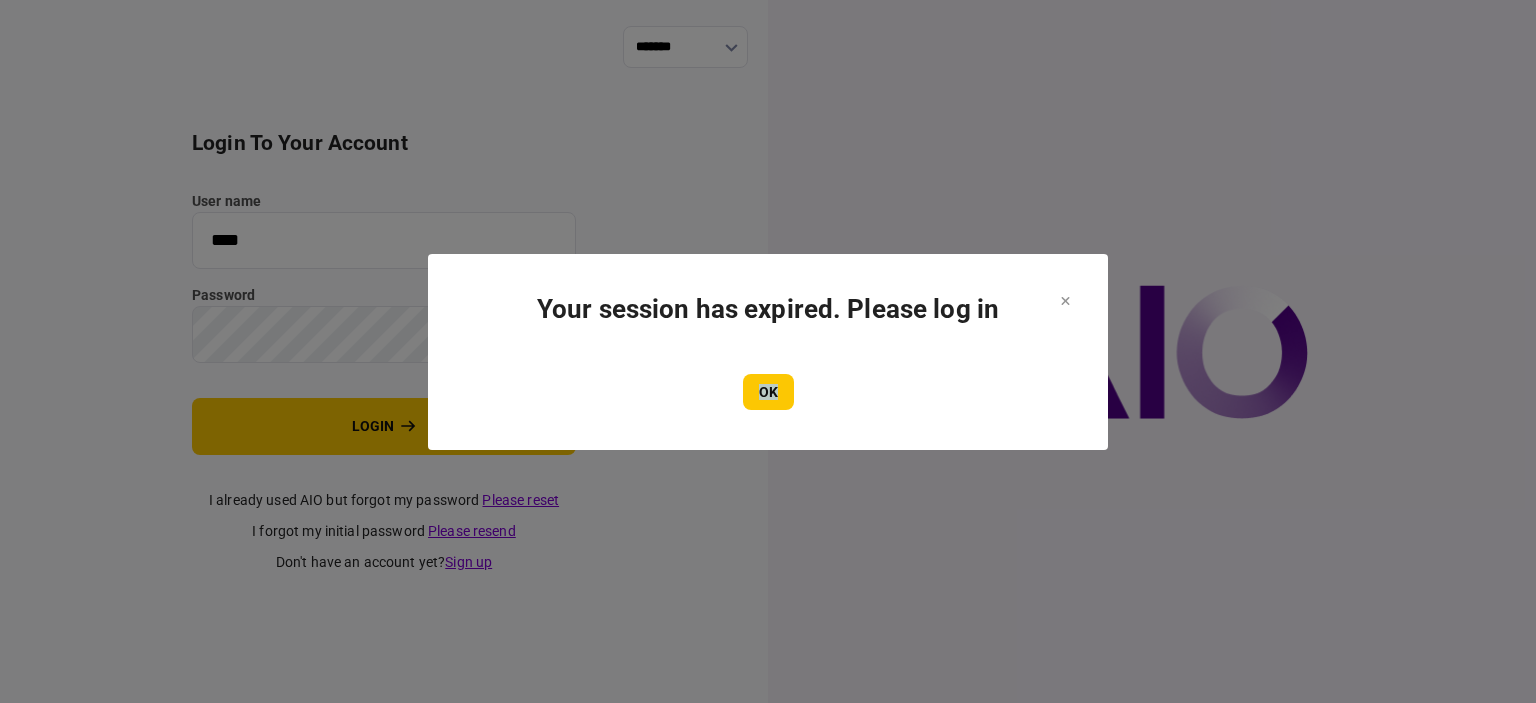 click on "Your session has expired. Please log in OK" at bounding box center (768, 352) 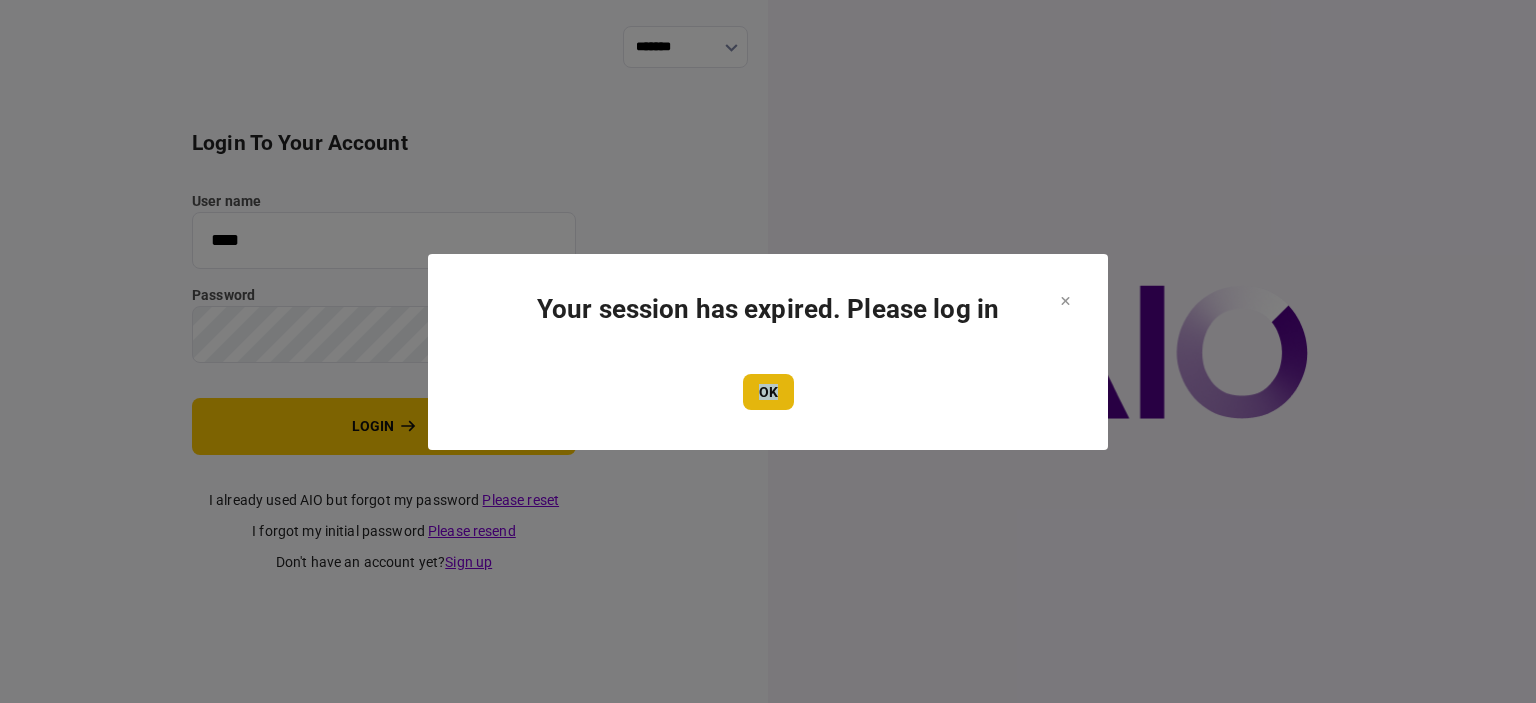 click on "OK" at bounding box center [768, 392] 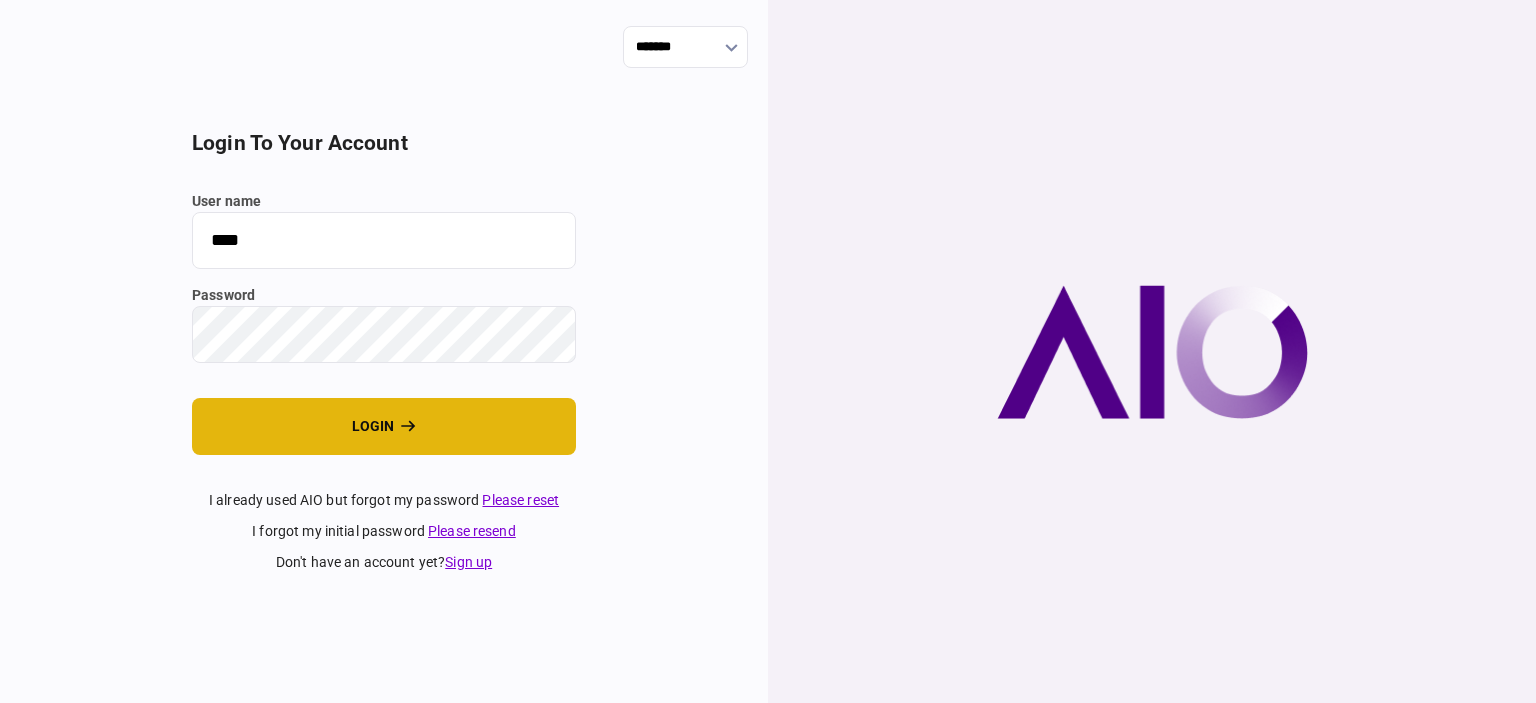 click on "login" at bounding box center (384, 426) 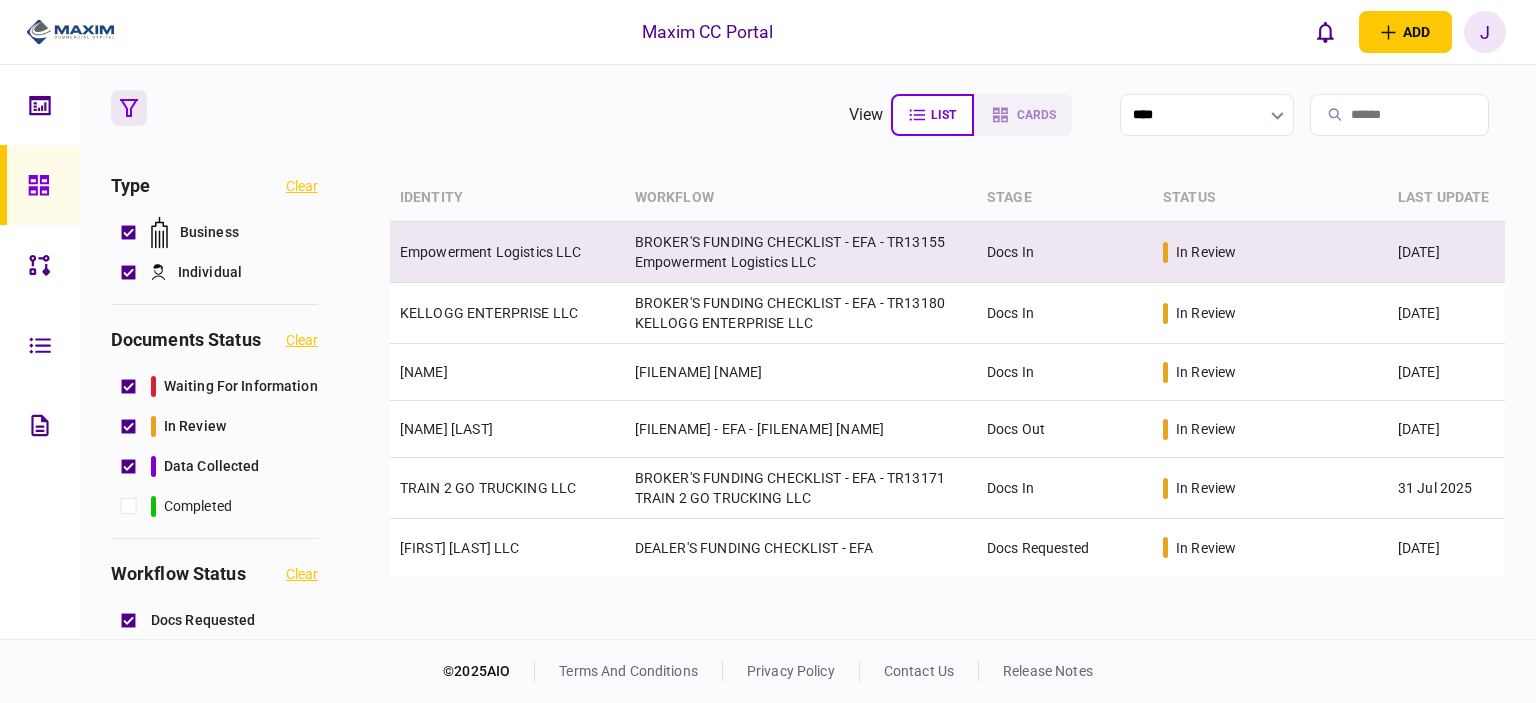 scroll, scrollTop: 0, scrollLeft: 0, axis: both 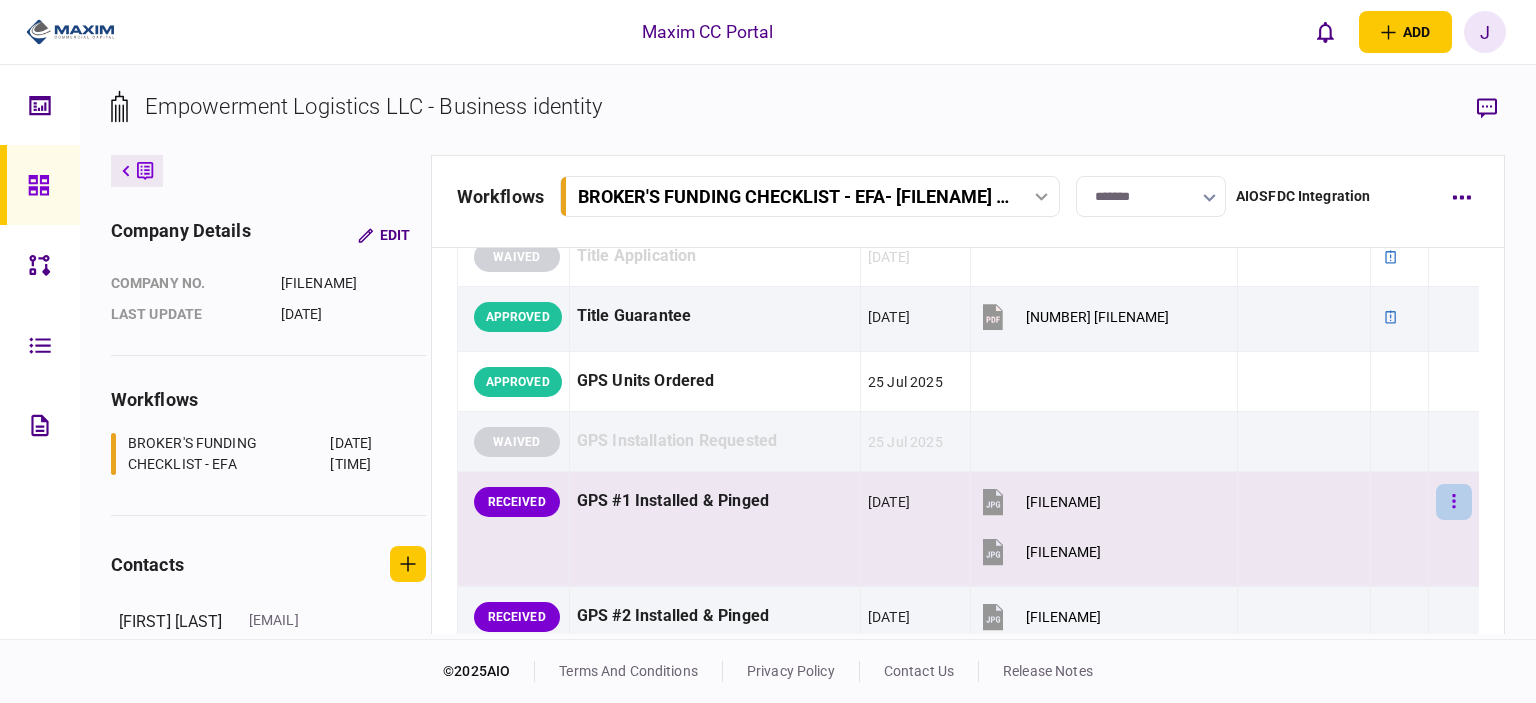 click at bounding box center (1454, 502) 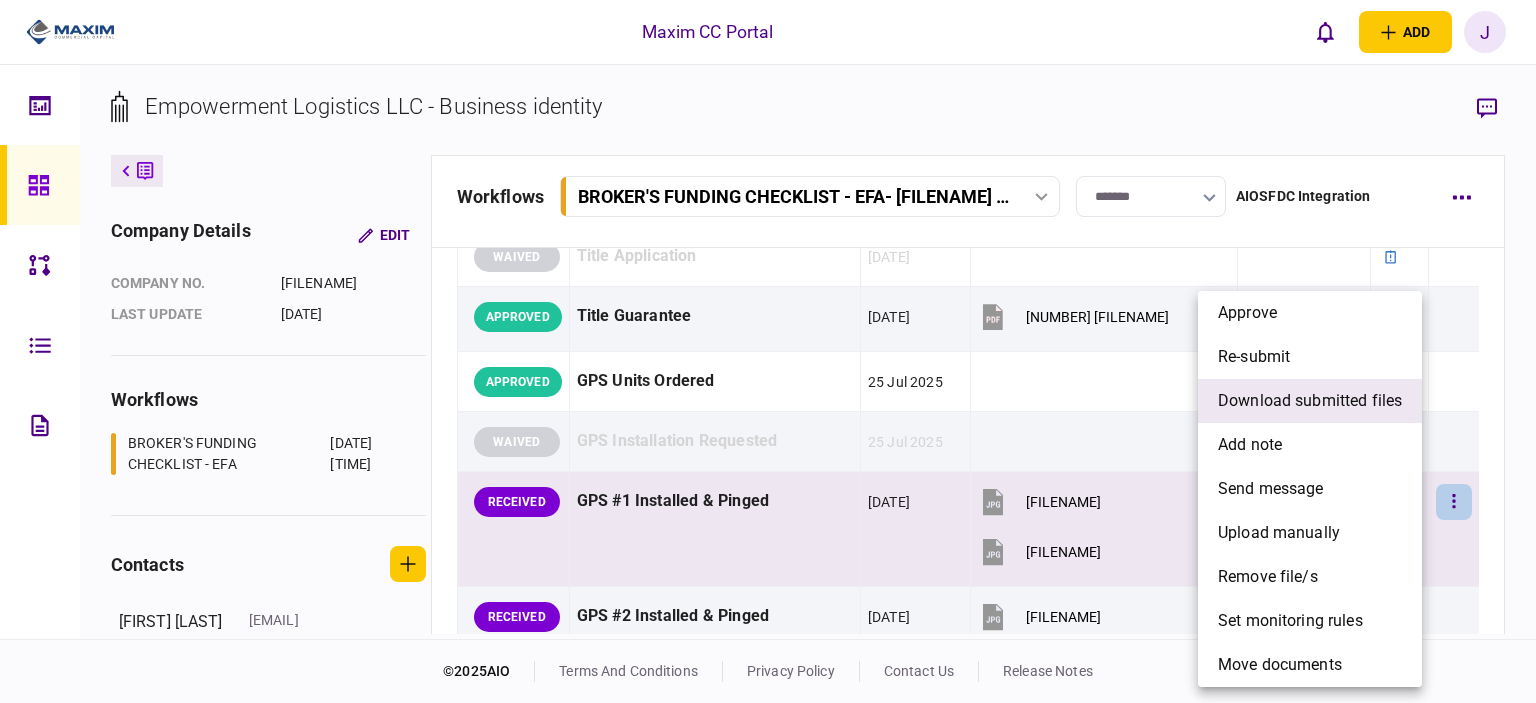 click on "download submitted files" at bounding box center [1310, 401] 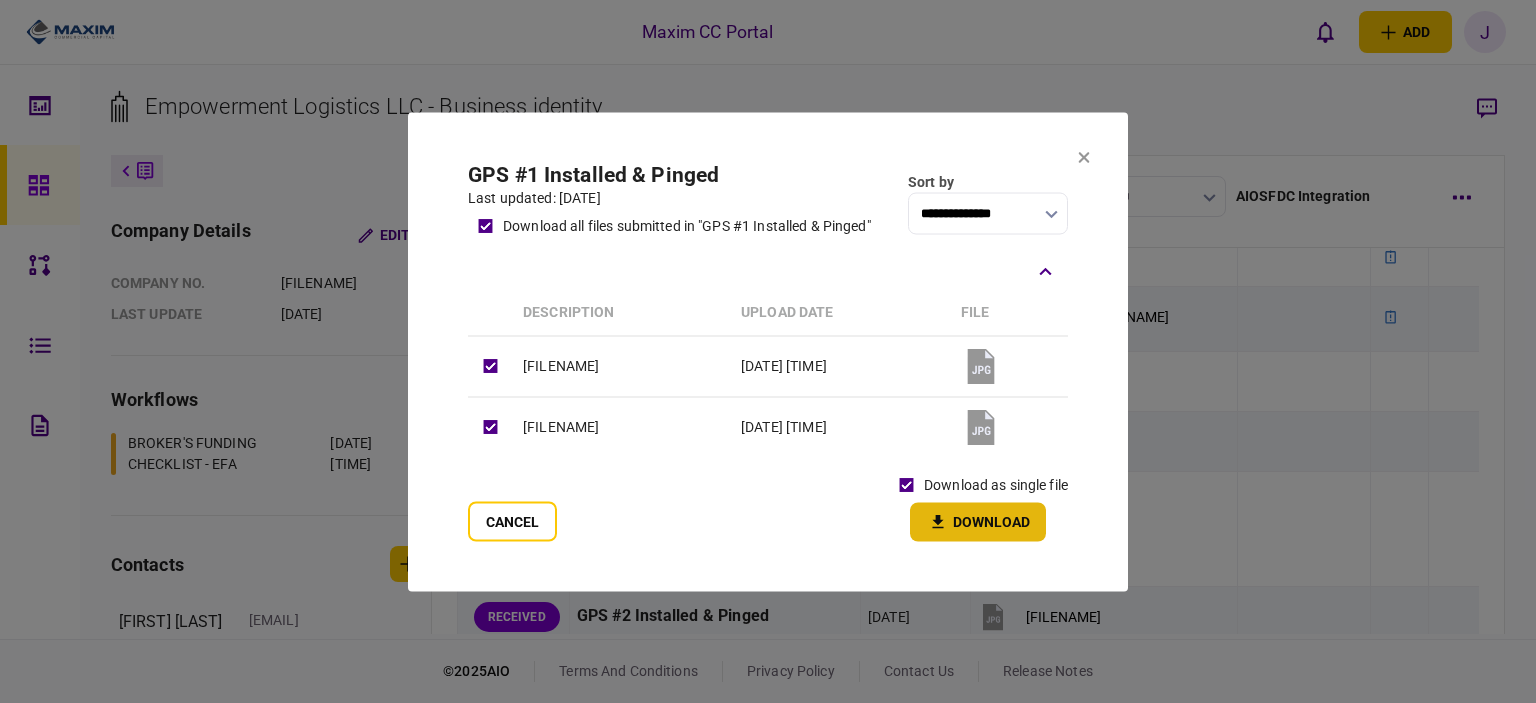 click on "Download" at bounding box center (978, 521) 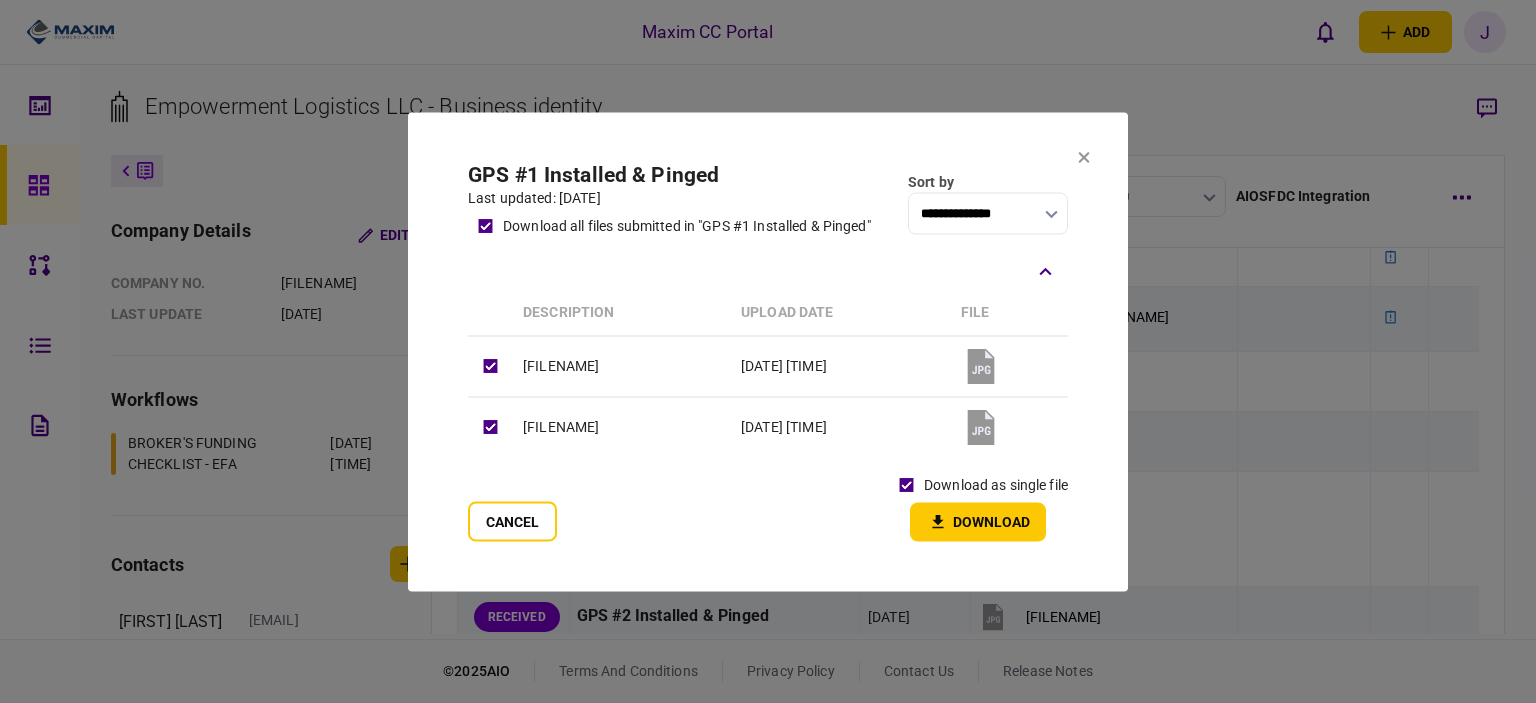 drag, startPoint x: 879, startPoint y: 164, endPoint x: 927, endPoint y: 163, distance: 48.010414 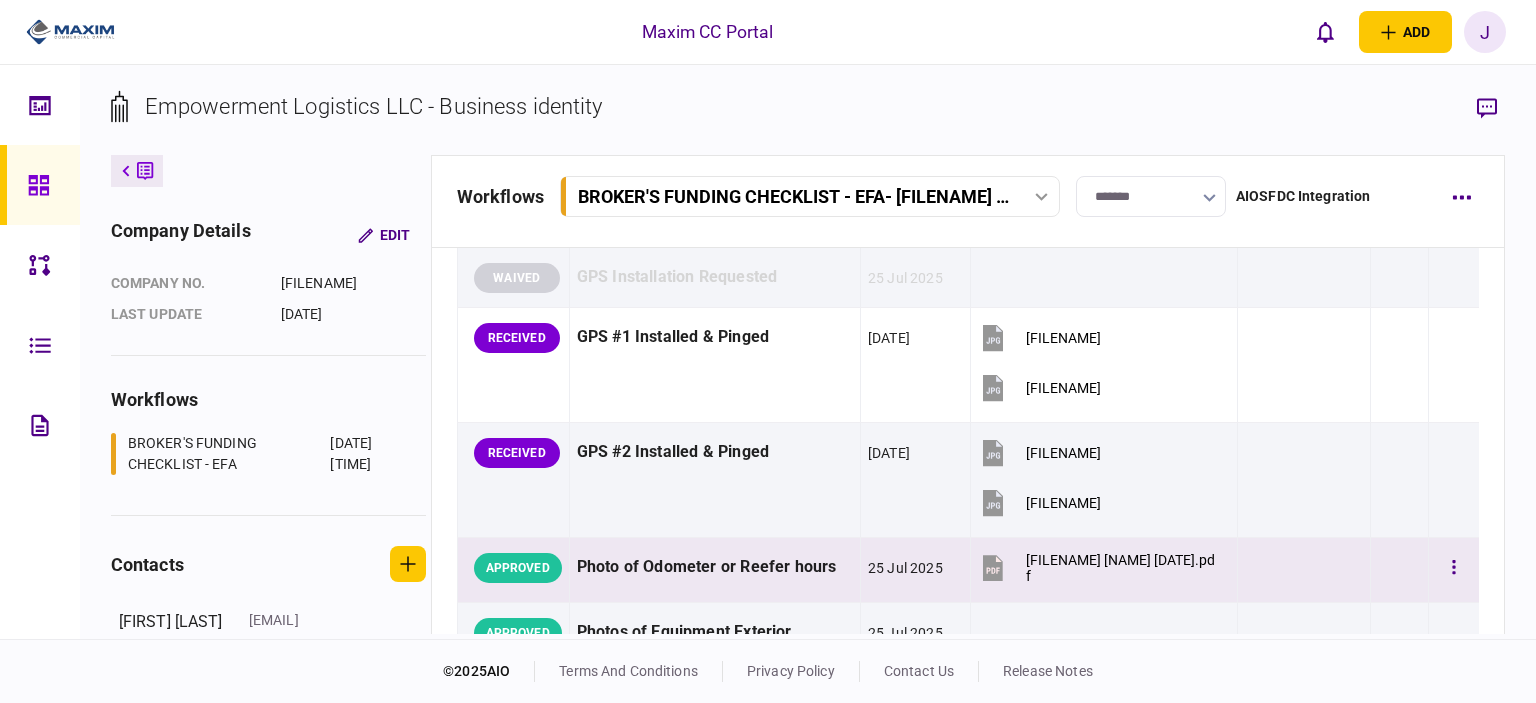 scroll, scrollTop: 1900, scrollLeft: 0, axis: vertical 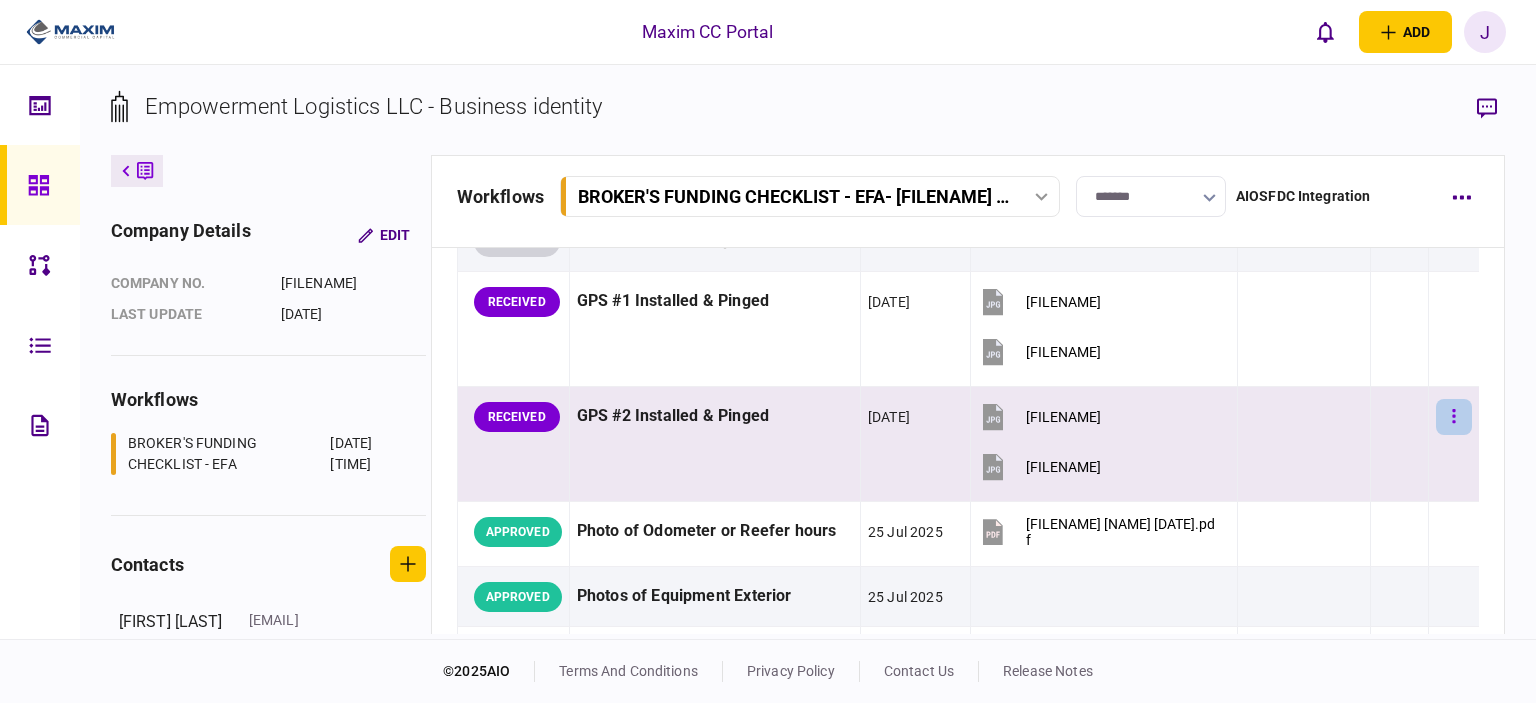click at bounding box center [1454, 417] 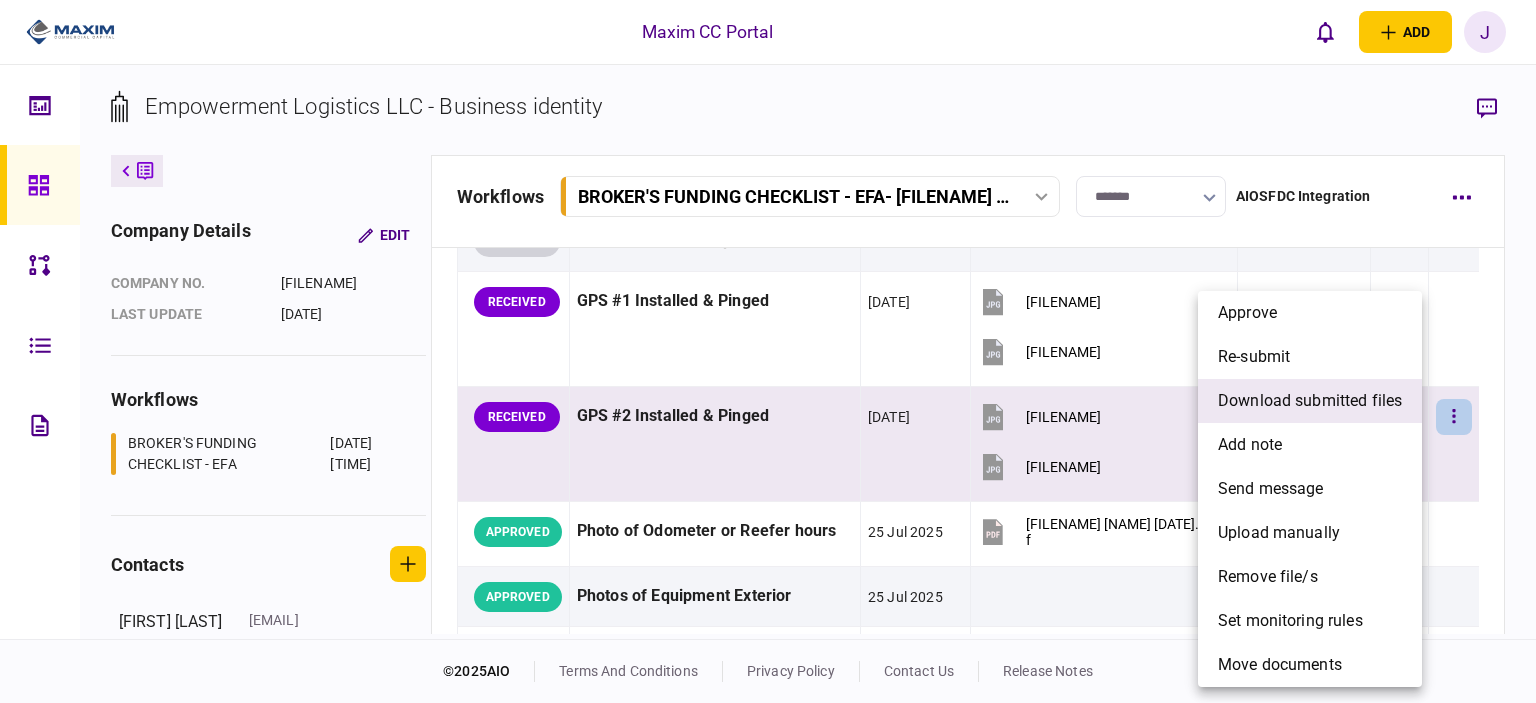 click on "download submitted files" at bounding box center (1310, 401) 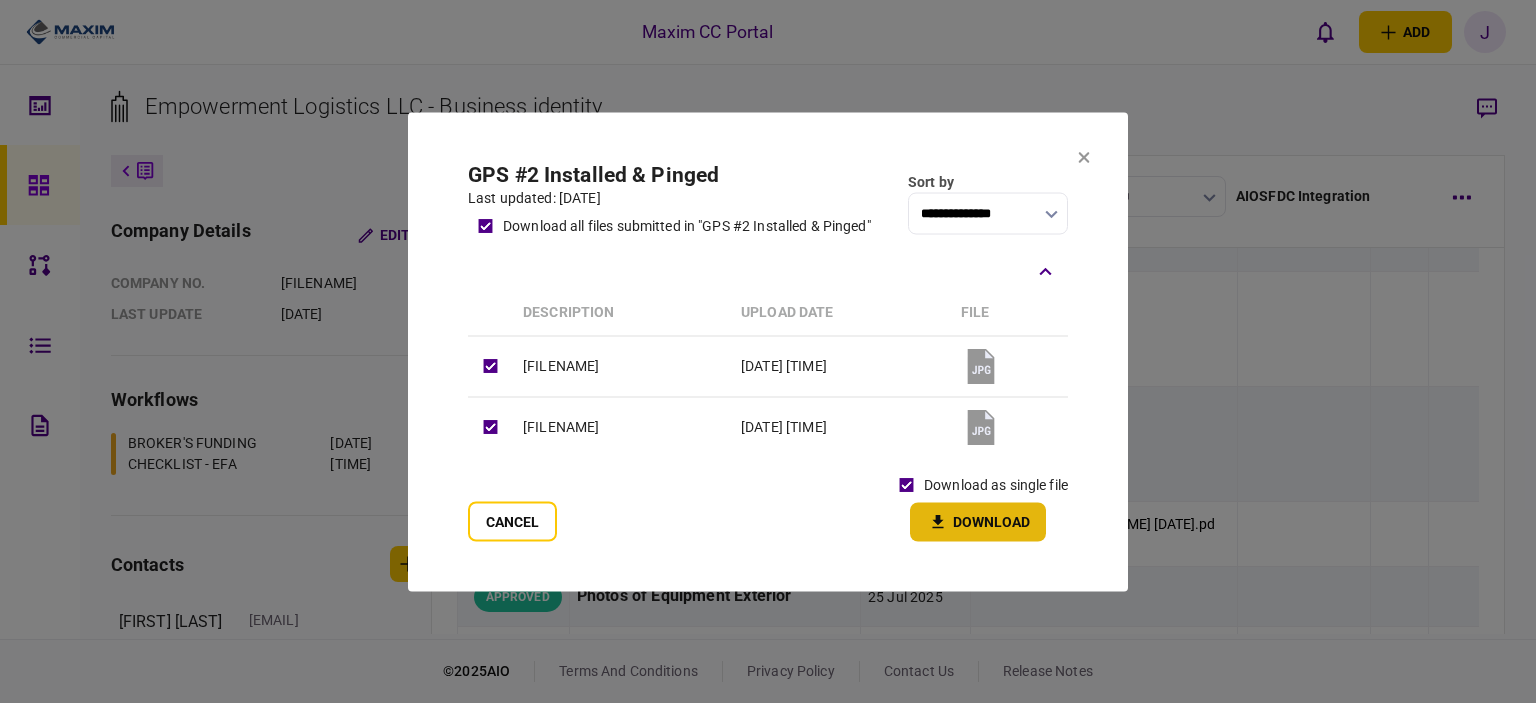 click on "Download" at bounding box center (978, 521) 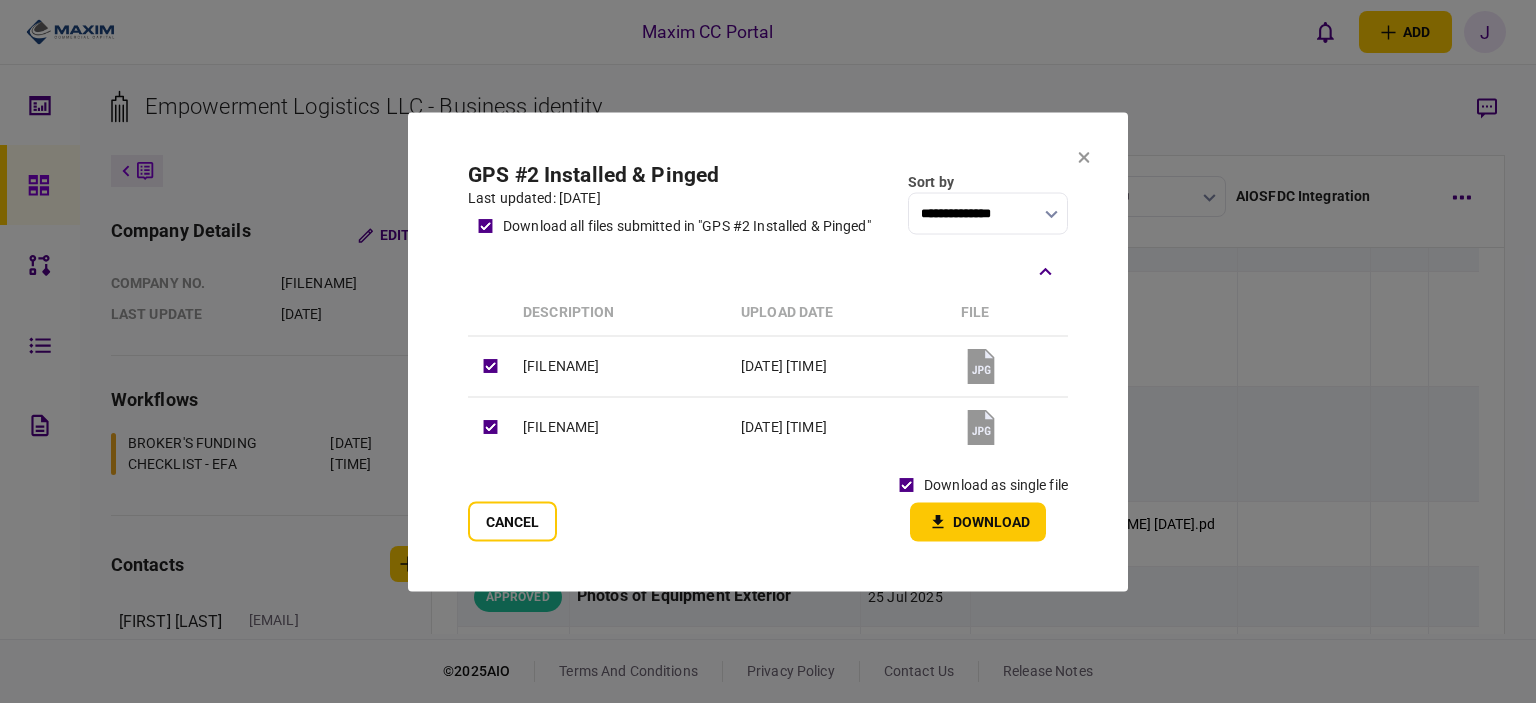 click on "**********" at bounding box center [768, 351] 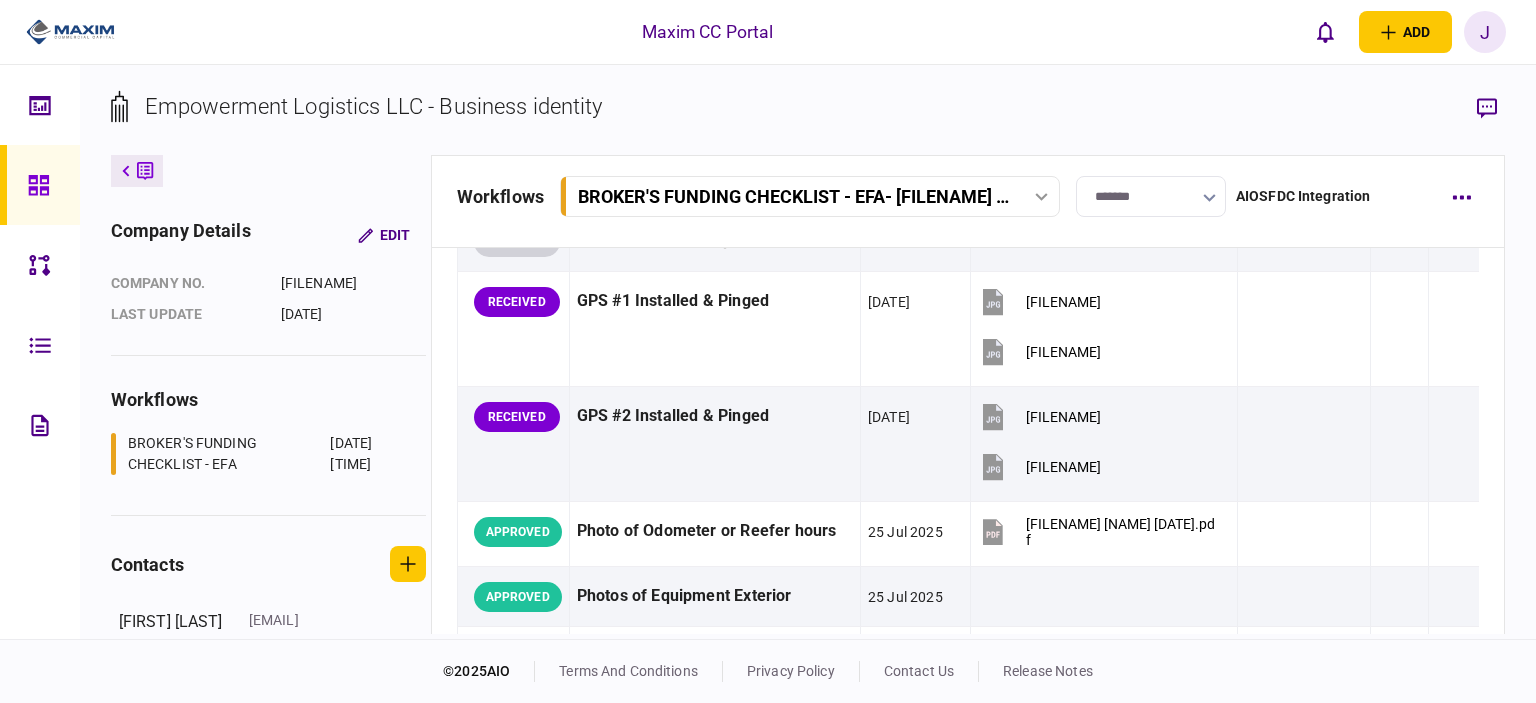 click on "Empowerment Logistics LLC - Business identity" at bounding box center [808, 122] 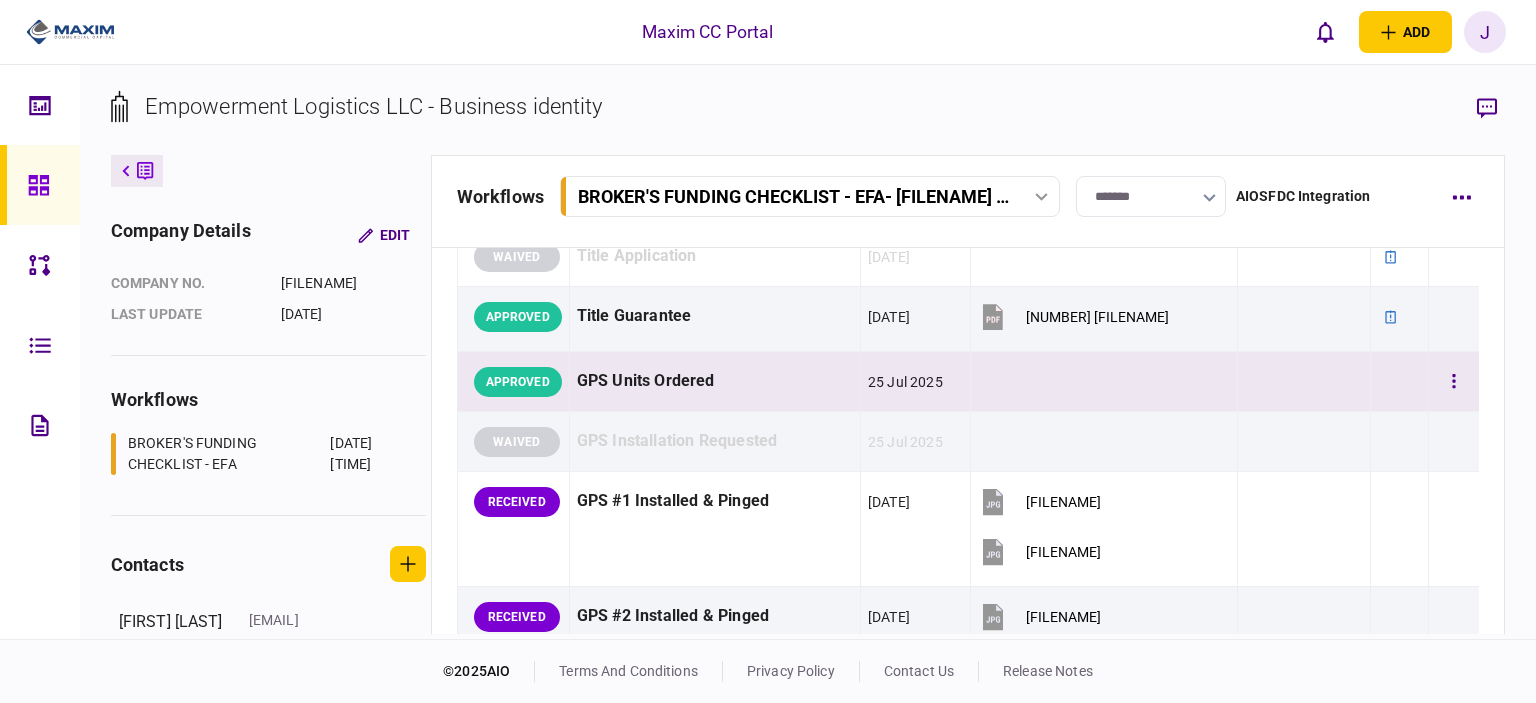 scroll, scrollTop: 1800, scrollLeft: 0, axis: vertical 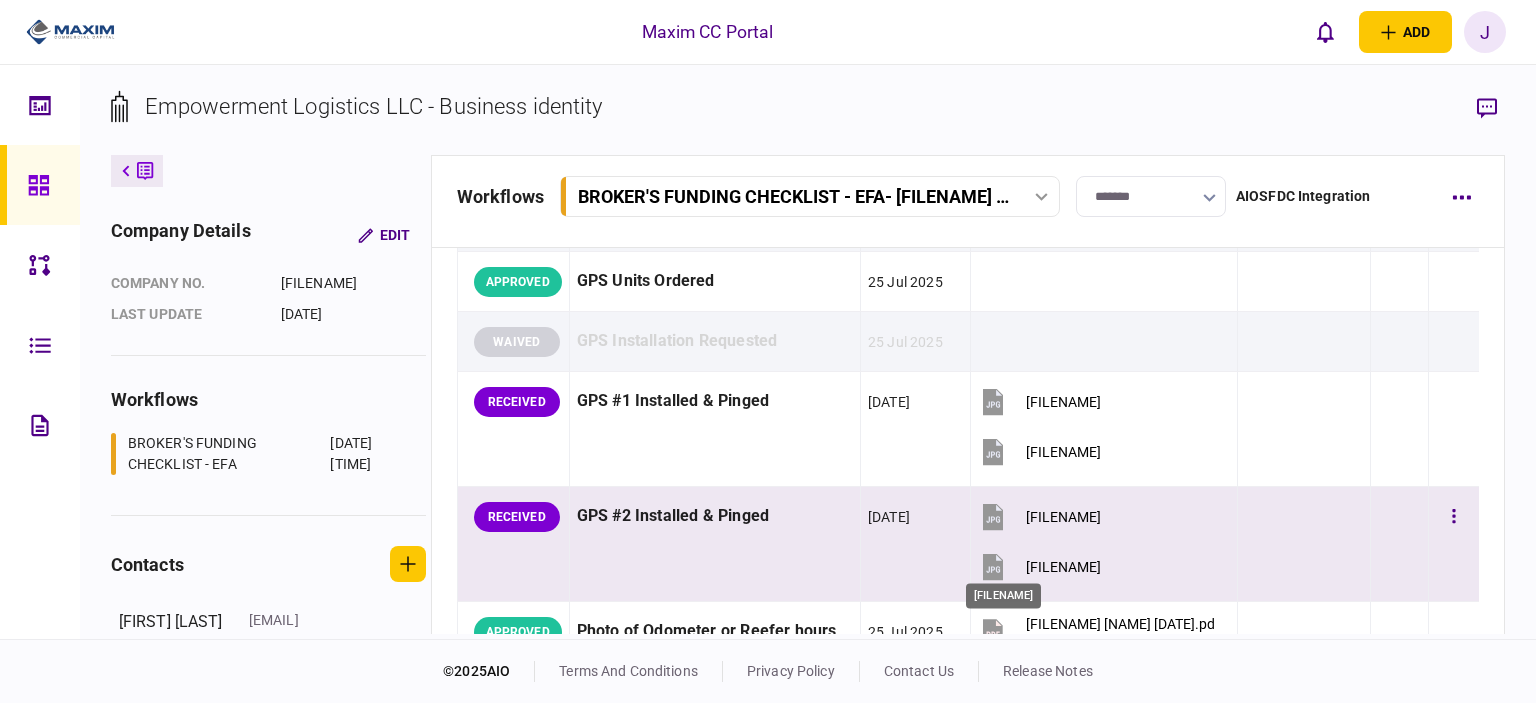 click on "6466018006721880738.jpeg" at bounding box center [1063, 567] 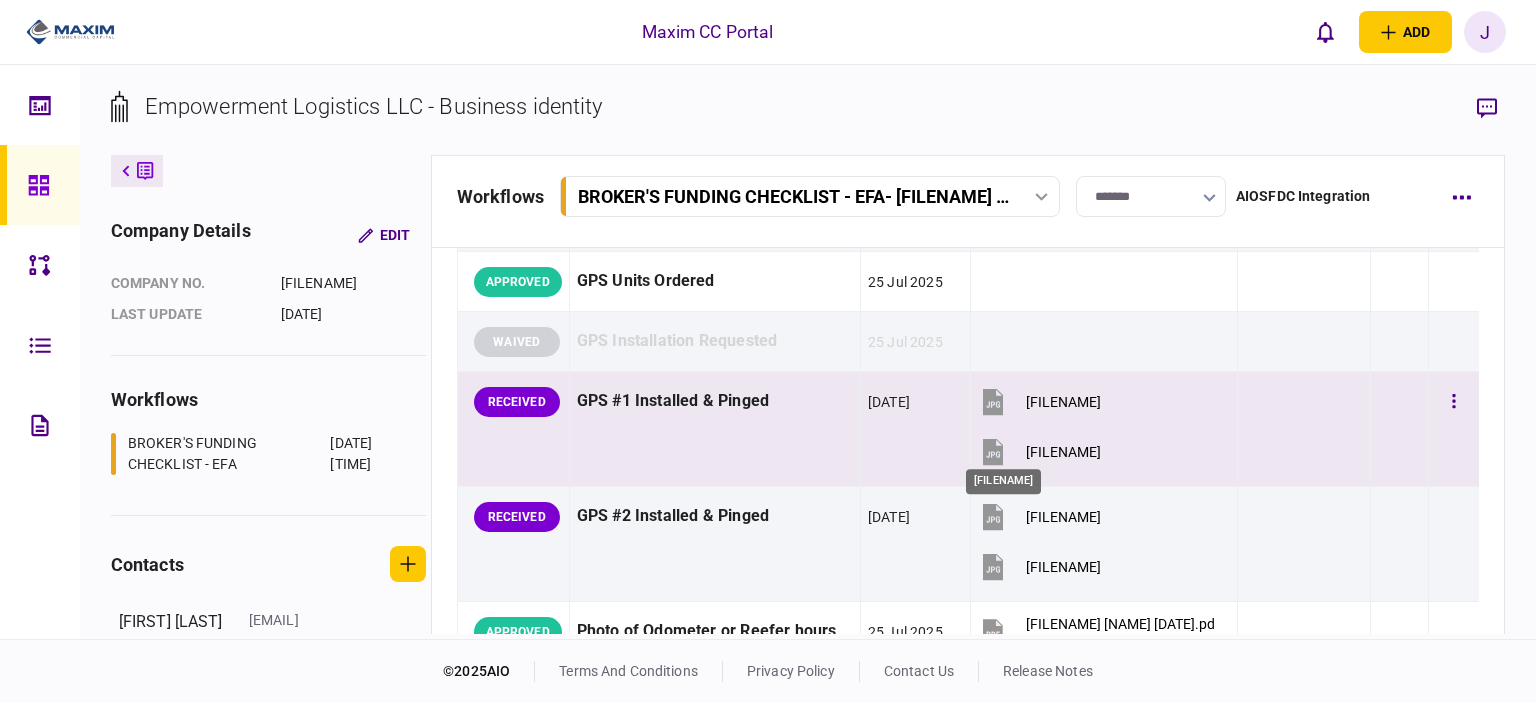 click on "4925695233039977054.jpeg" at bounding box center [1063, 452] 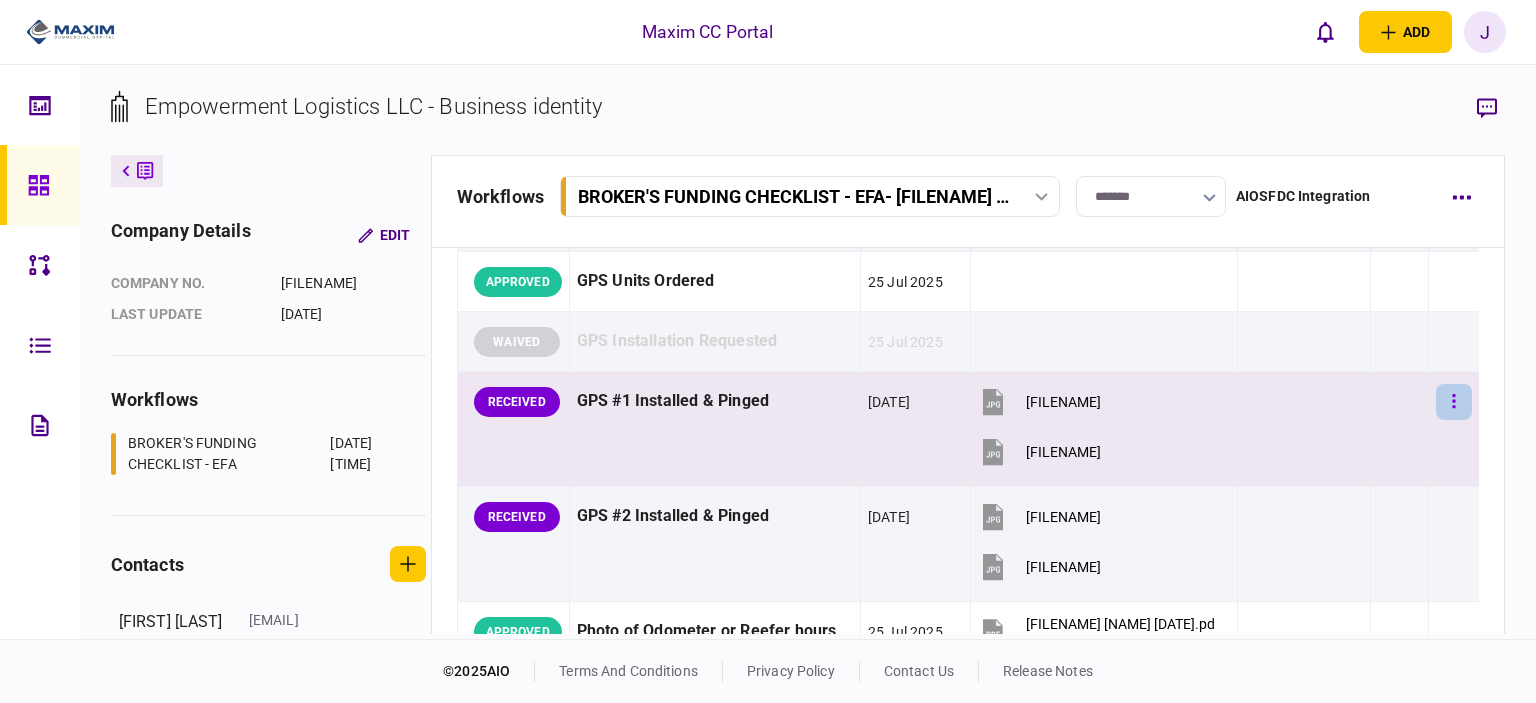 click at bounding box center [1454, 402] 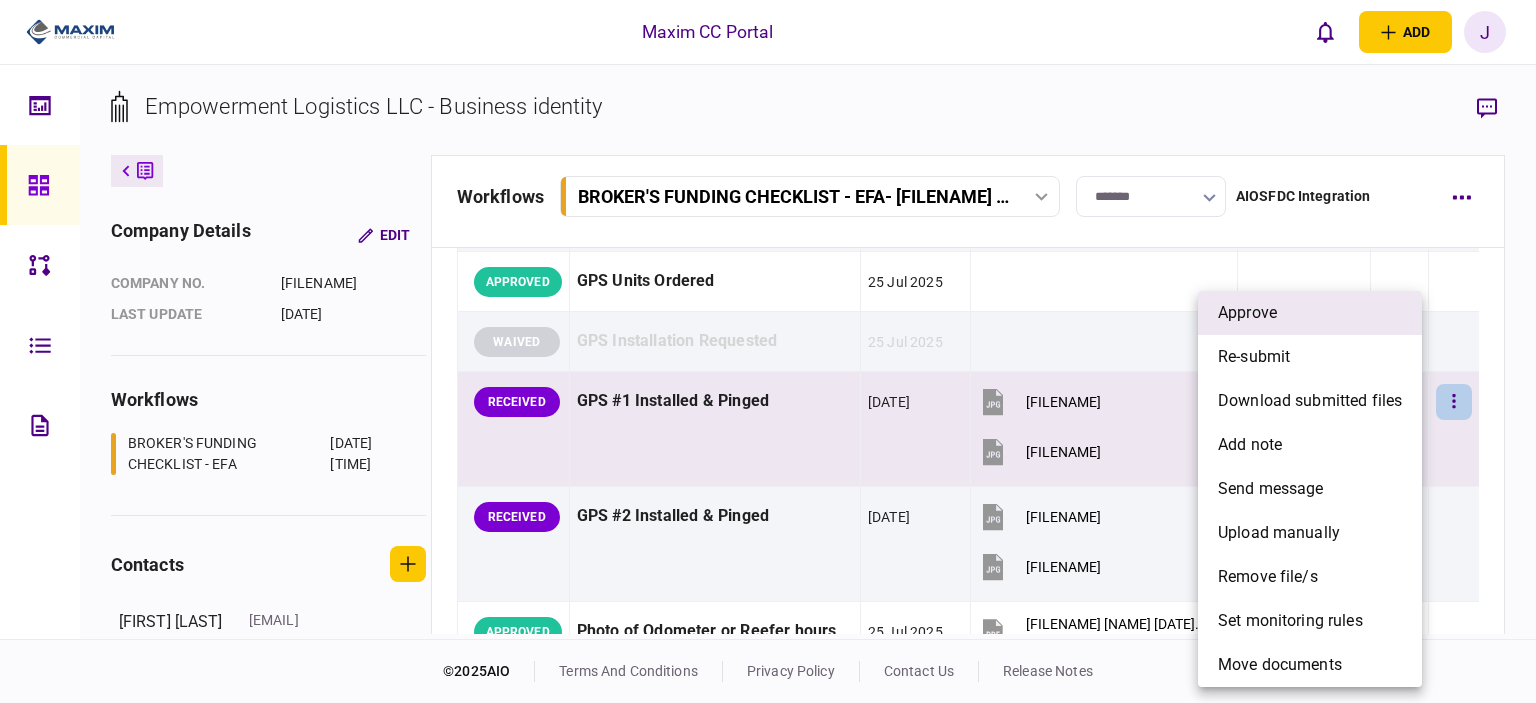 click on "approve" at bounding box center [1310, 313] 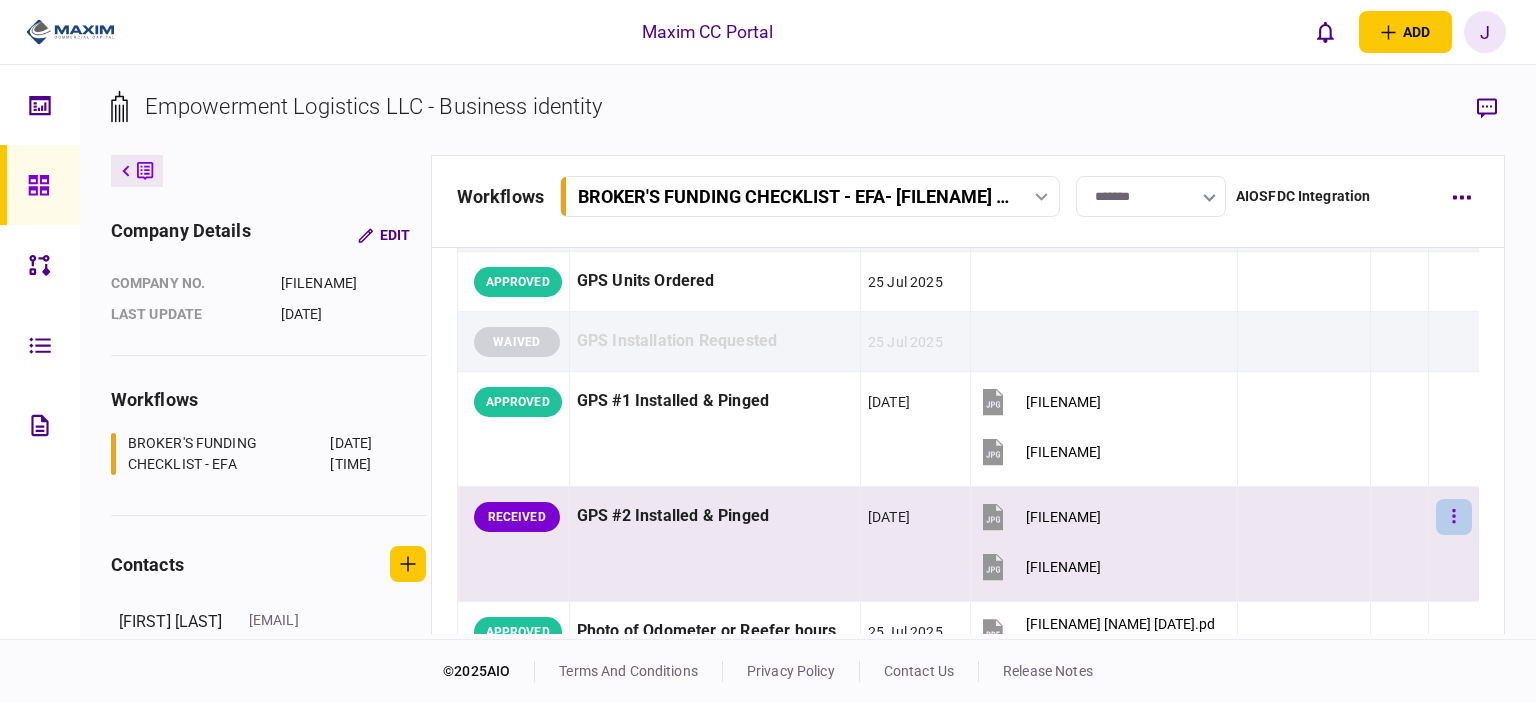 click at bounding box center [1454, 517] 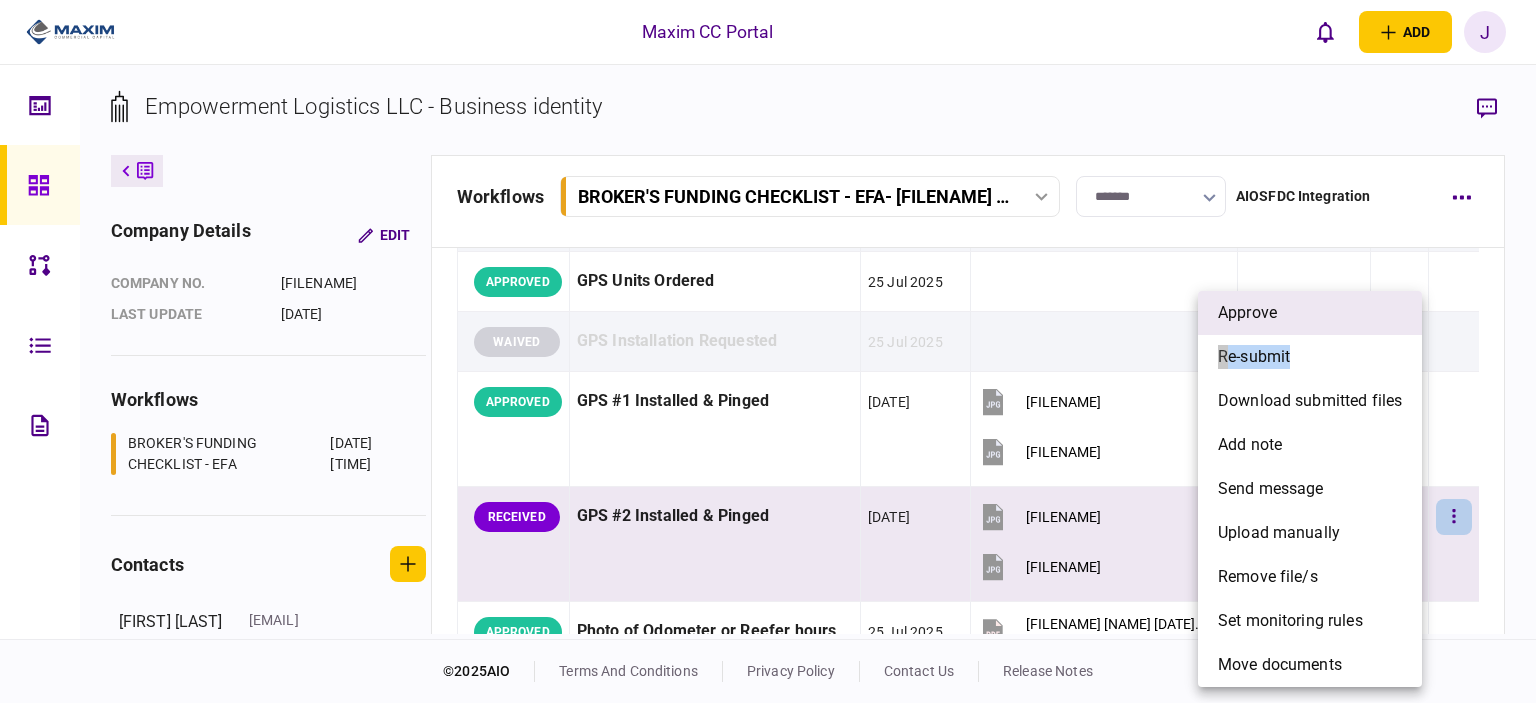 drag, startPoint x: 1339, startPoint y: 338, endPoint x: 1361, endPoint y: 306, distance: 38.832977 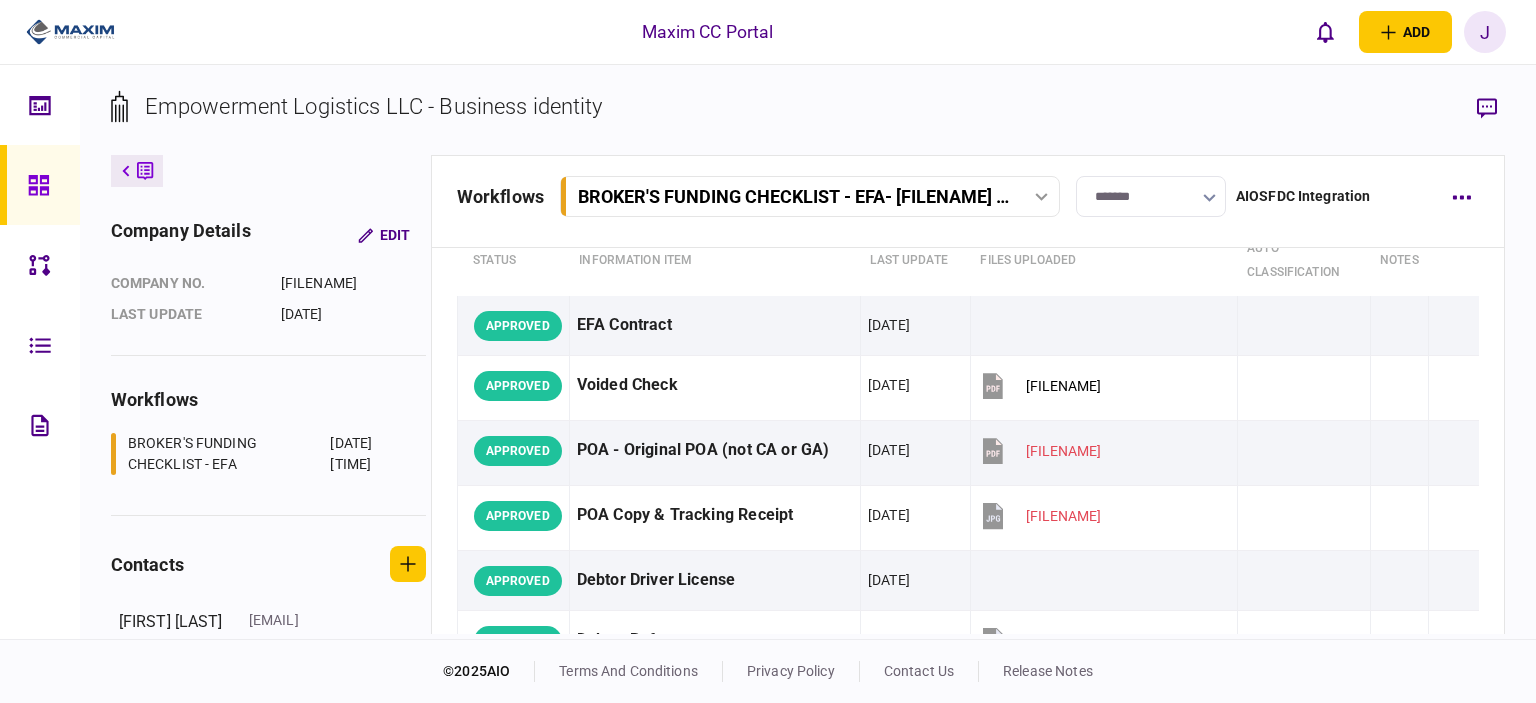 scroll, scrollTop: 0, scrollLeft: 0, axis: both 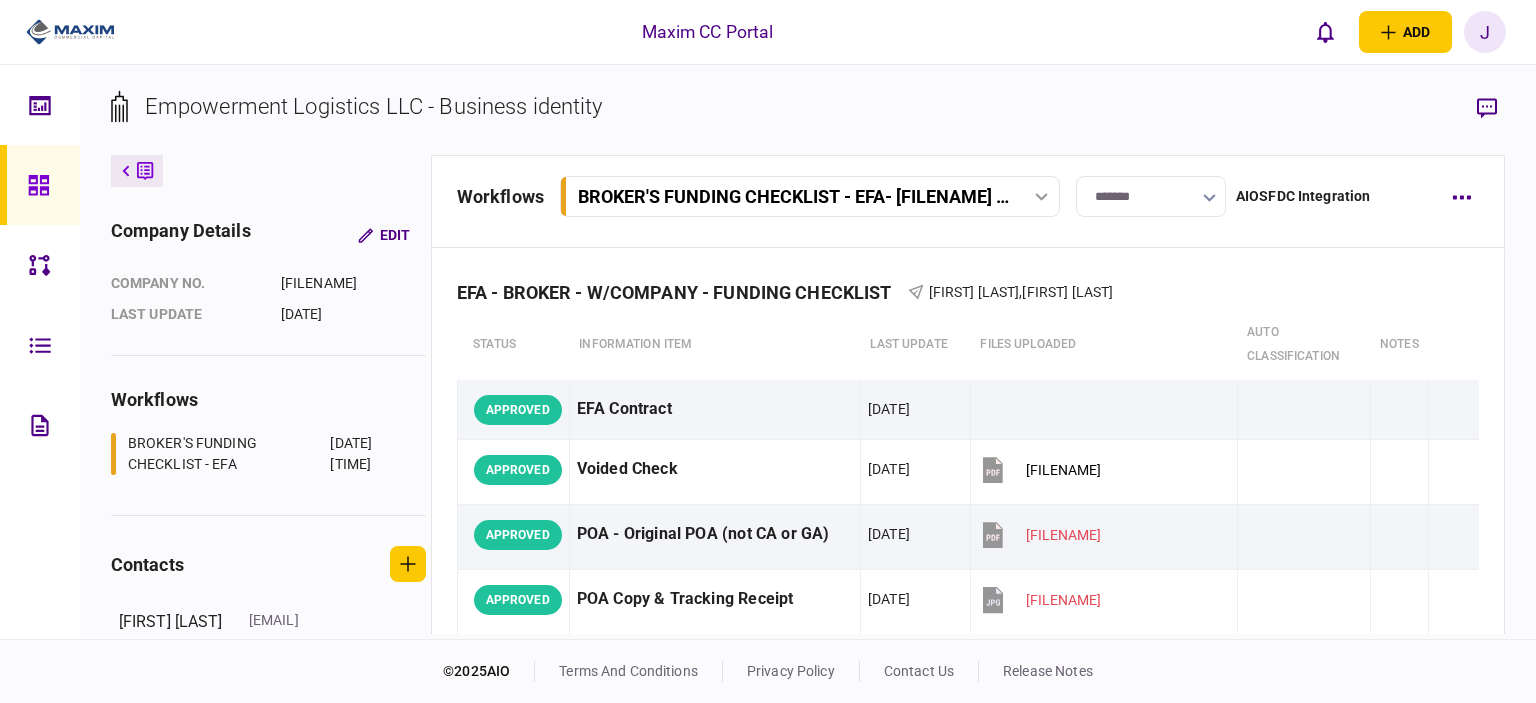 click at bounding box center [40, 185] 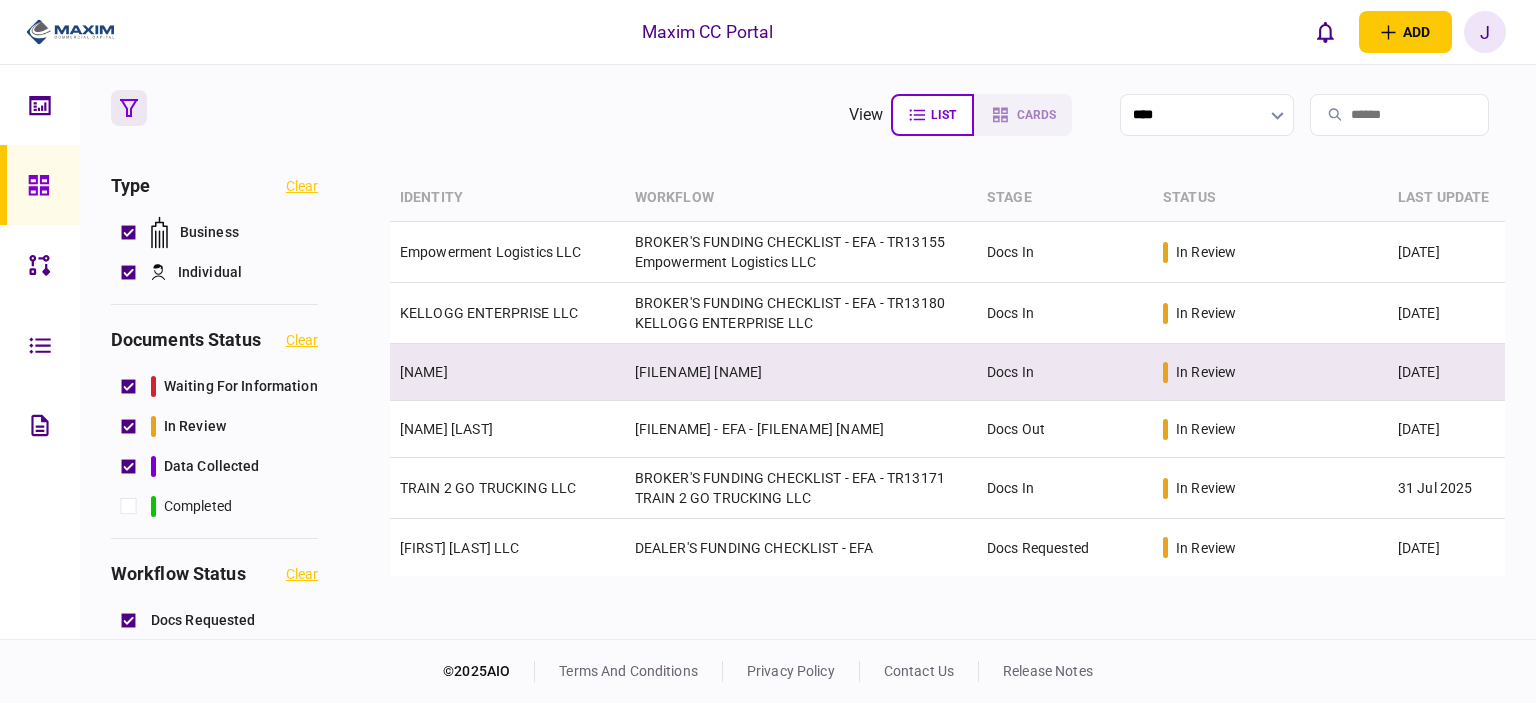 click on "FNU [LAST]" at bounding box center [507, 372] 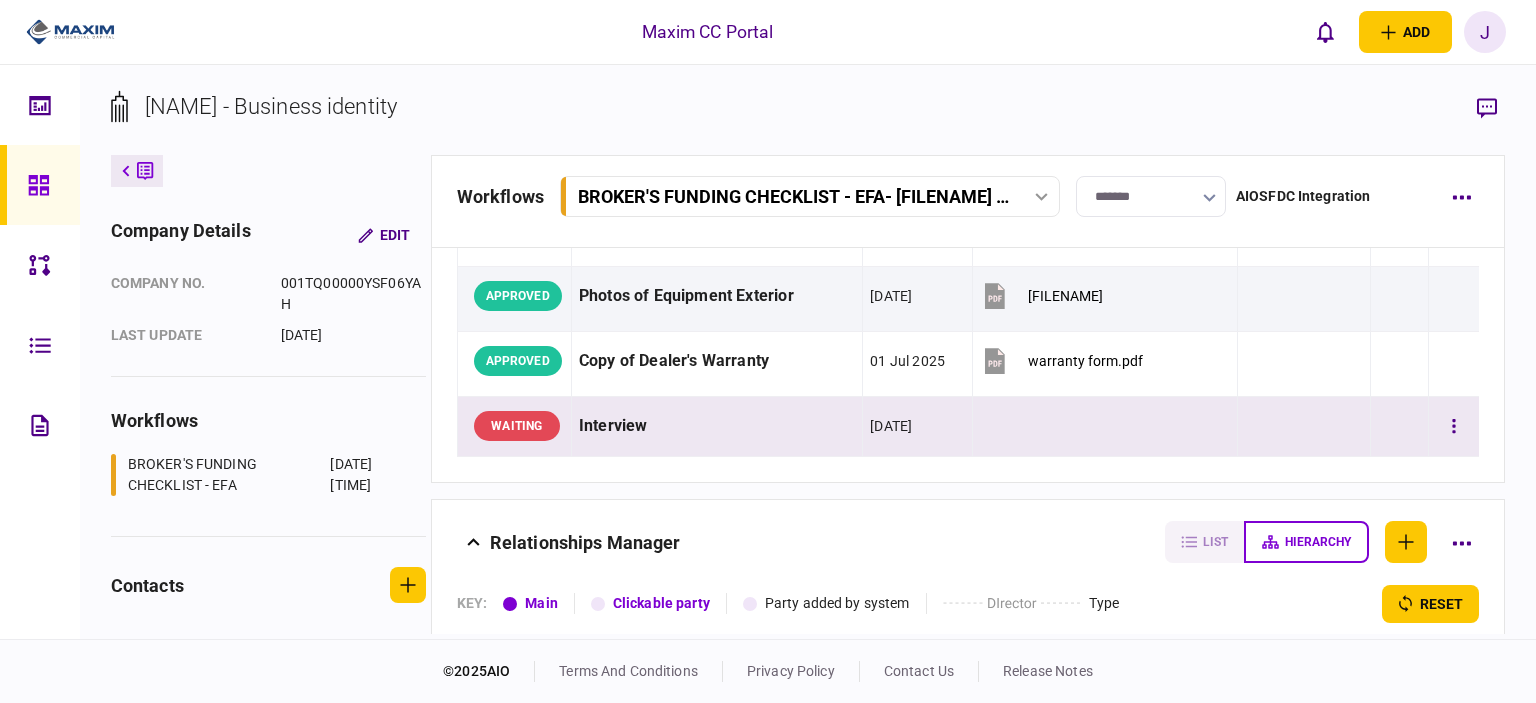 scroll, scrollTop: 2074, scrollLeft: 0, axis: vertical 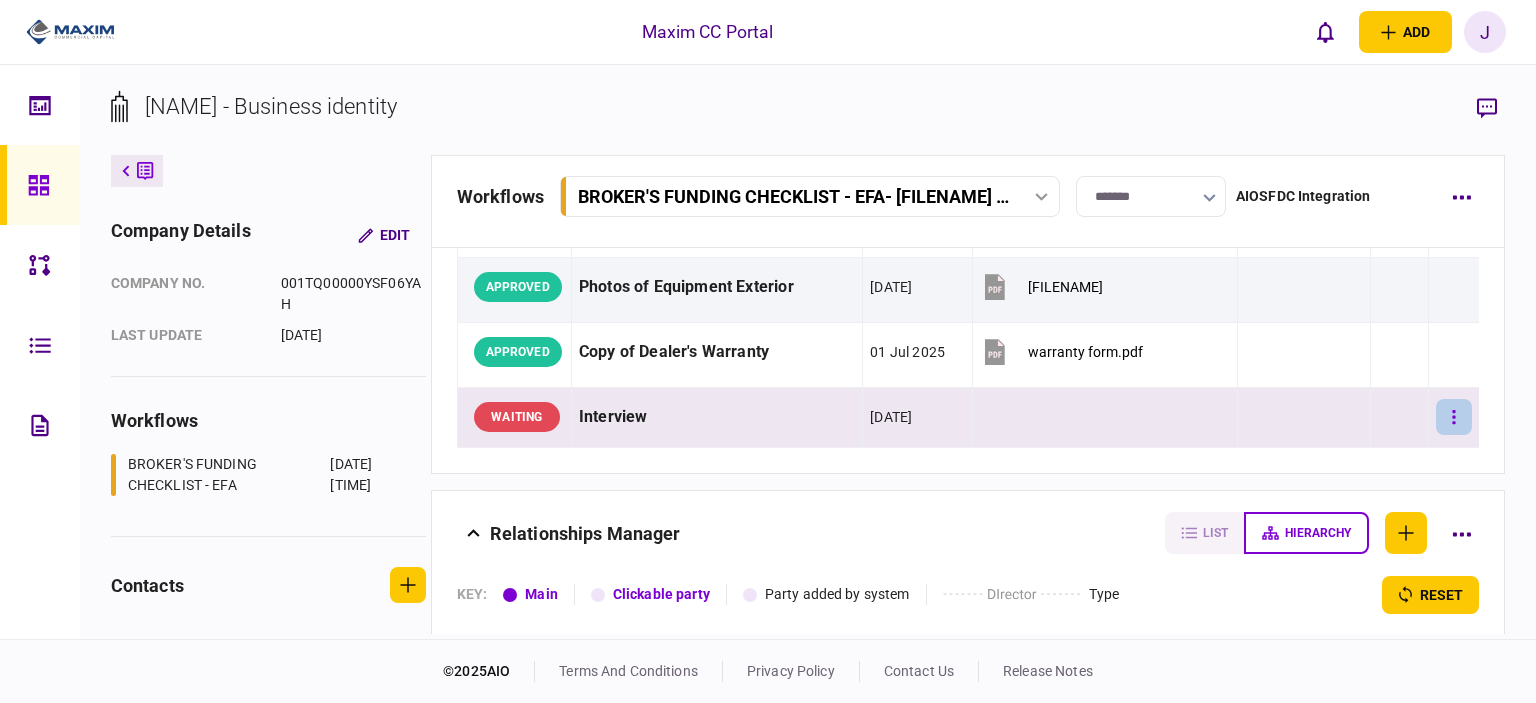 click 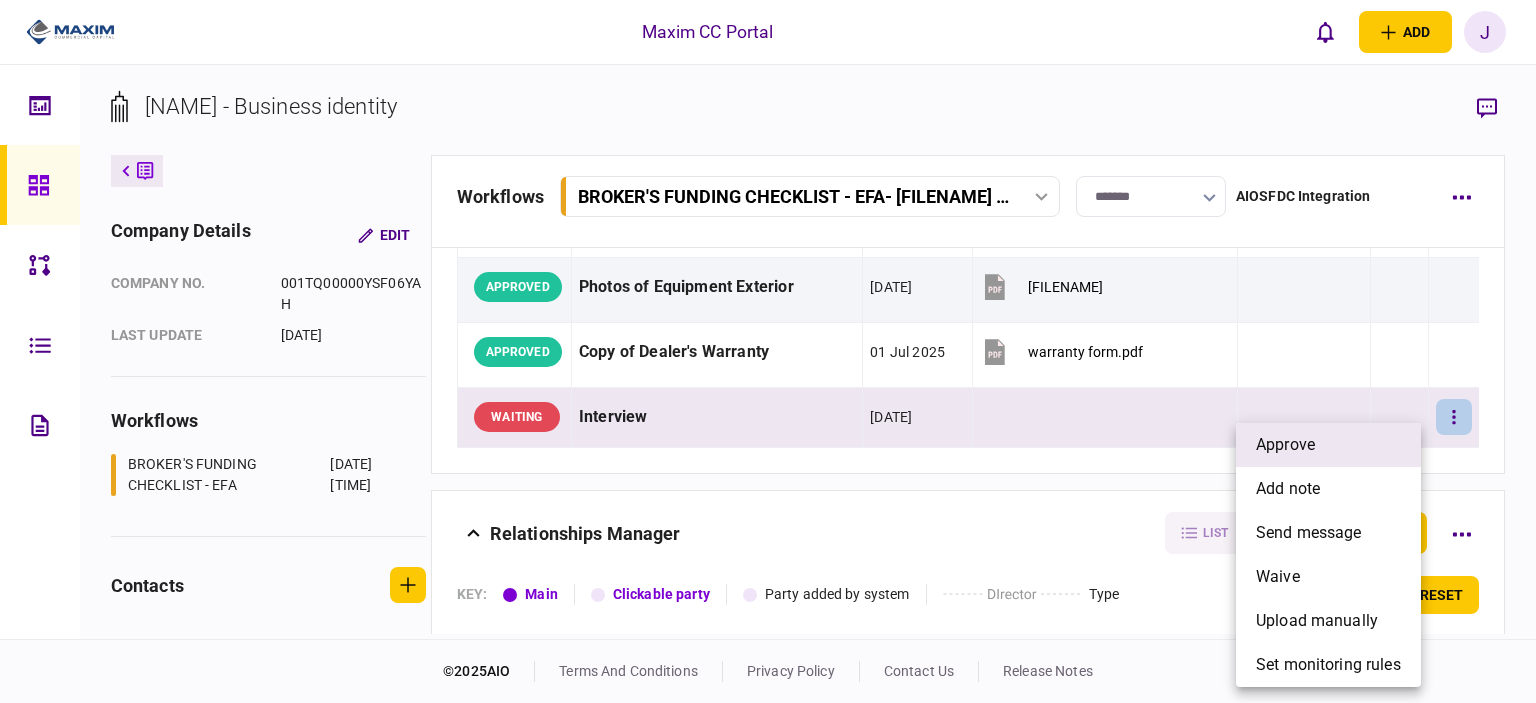 click on "approve" at bounding box center [1328, 445] 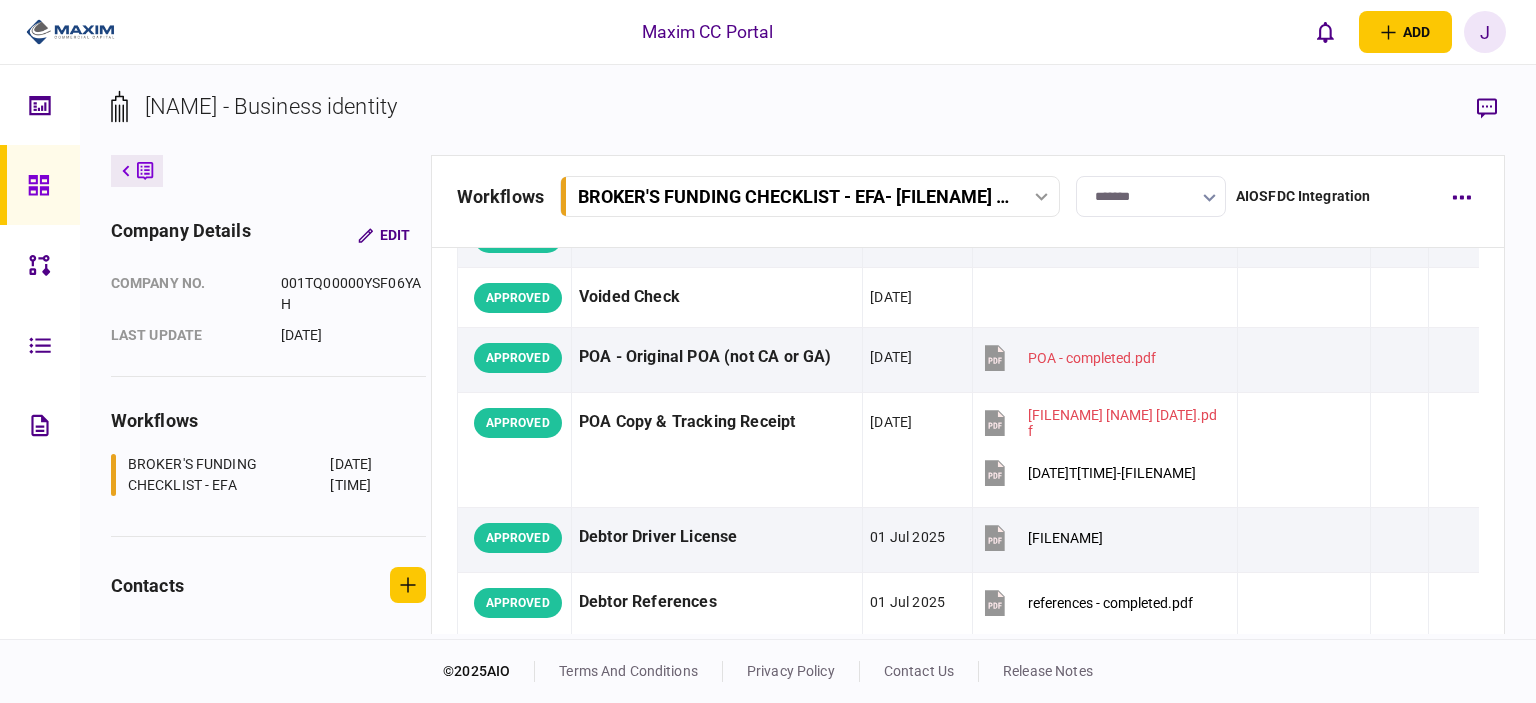 scroll, scrollTop: 0, scrollLeft: 0, axis: both 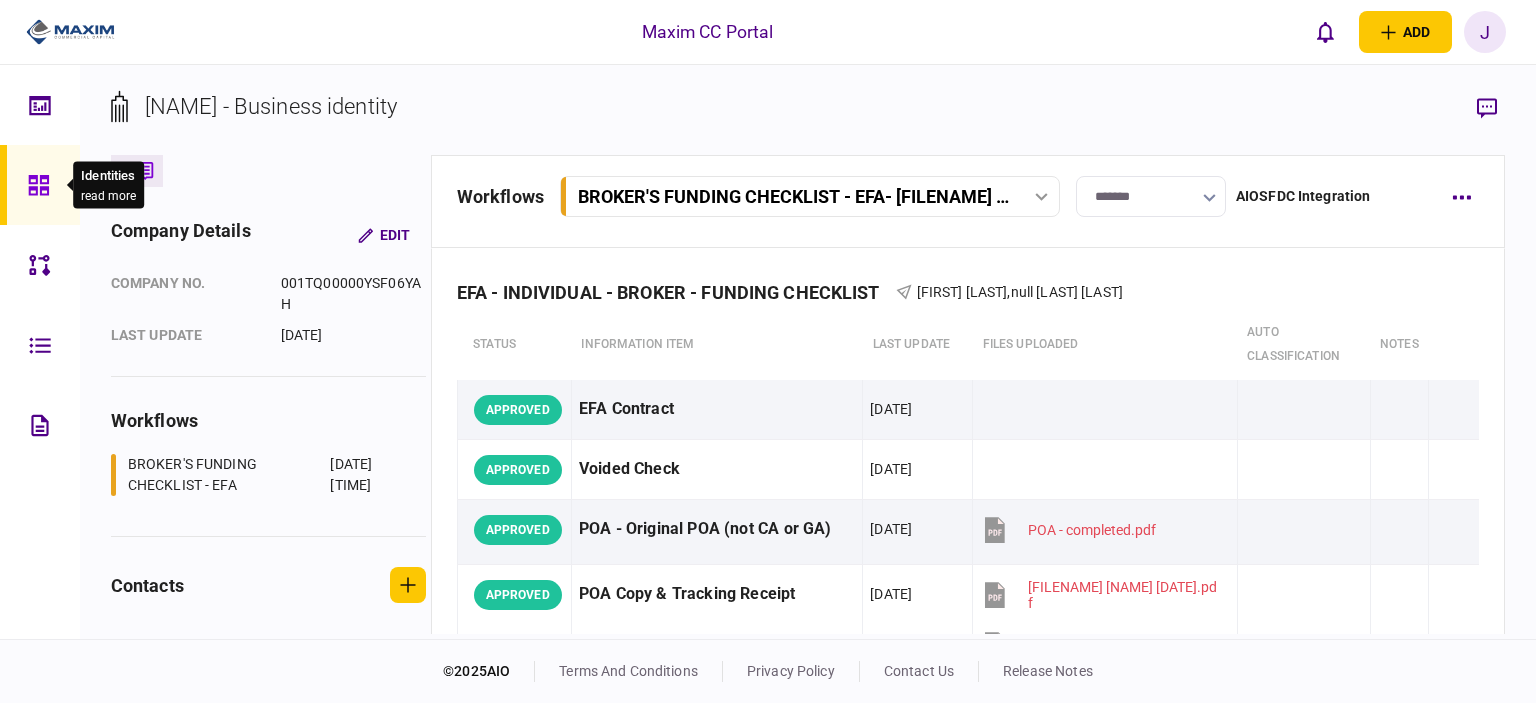 click 